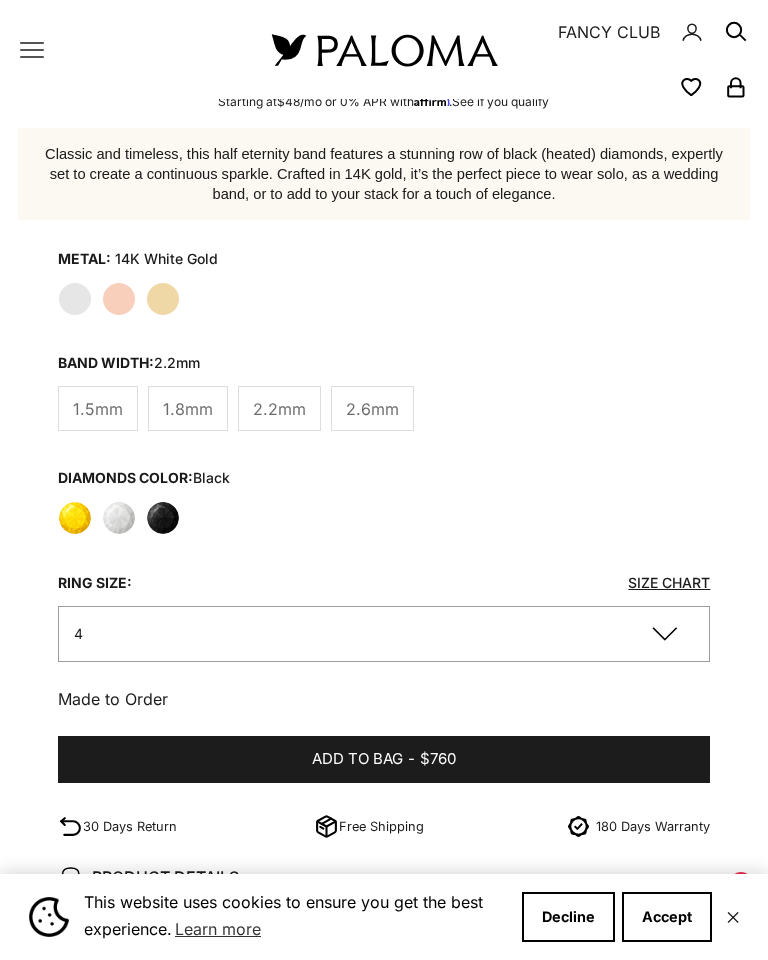 scroll, scrollTop: 1071, scrollLeft: 0, axis: vertical 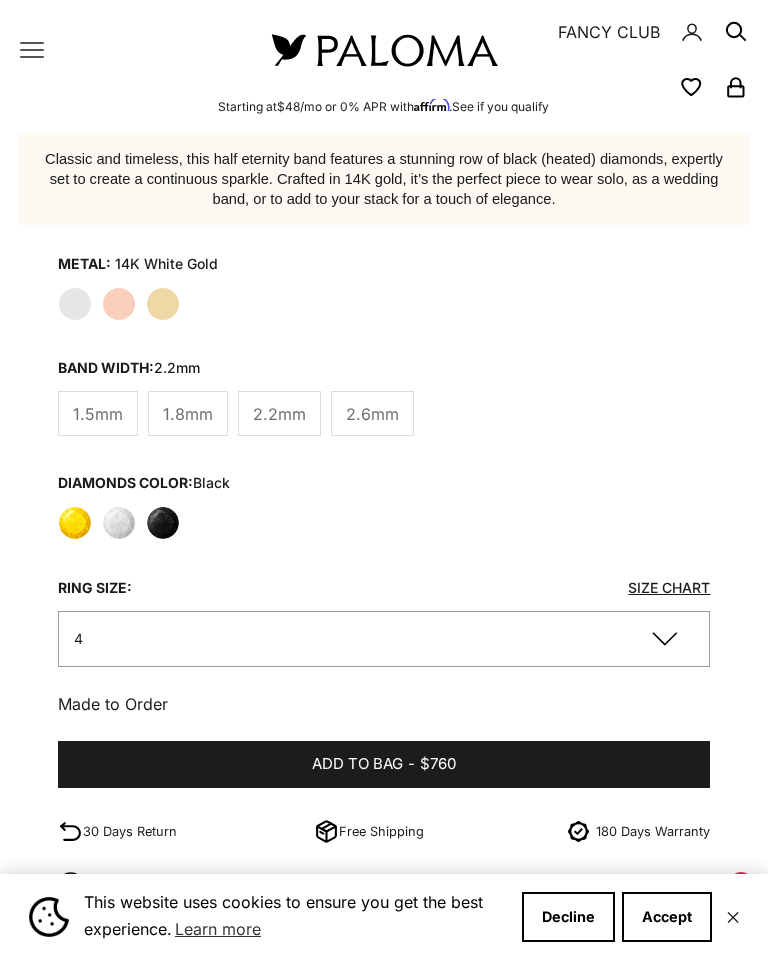 click on "White" 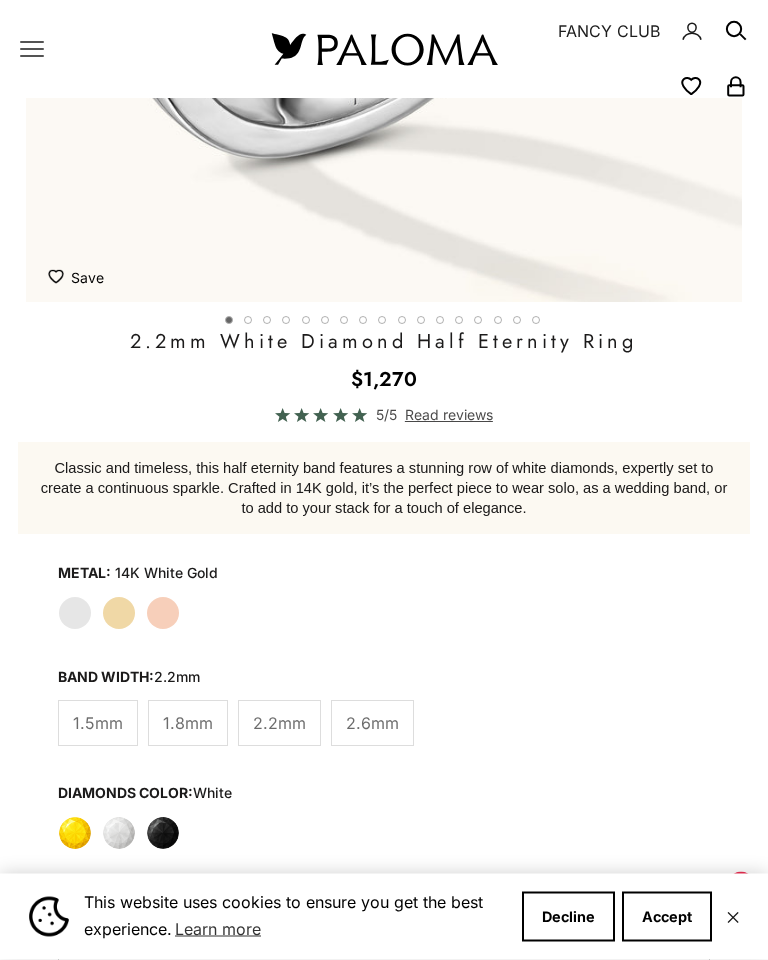 scroll, scrollTop: 873, scrollLeft: 0, axis: vertical 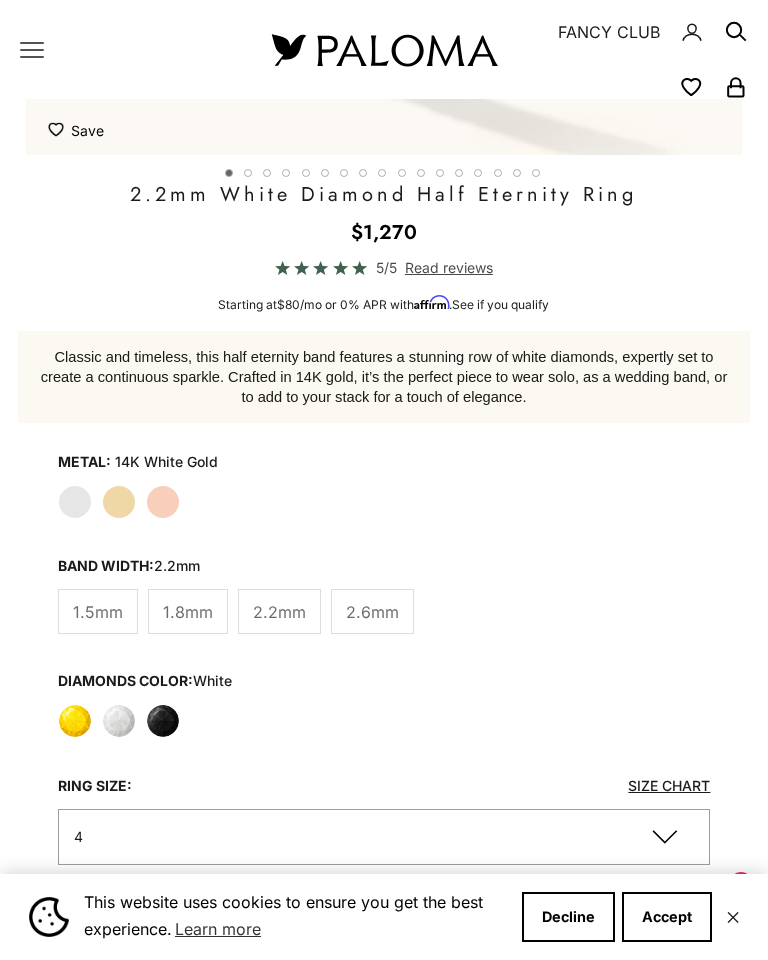 click on "Yellow" 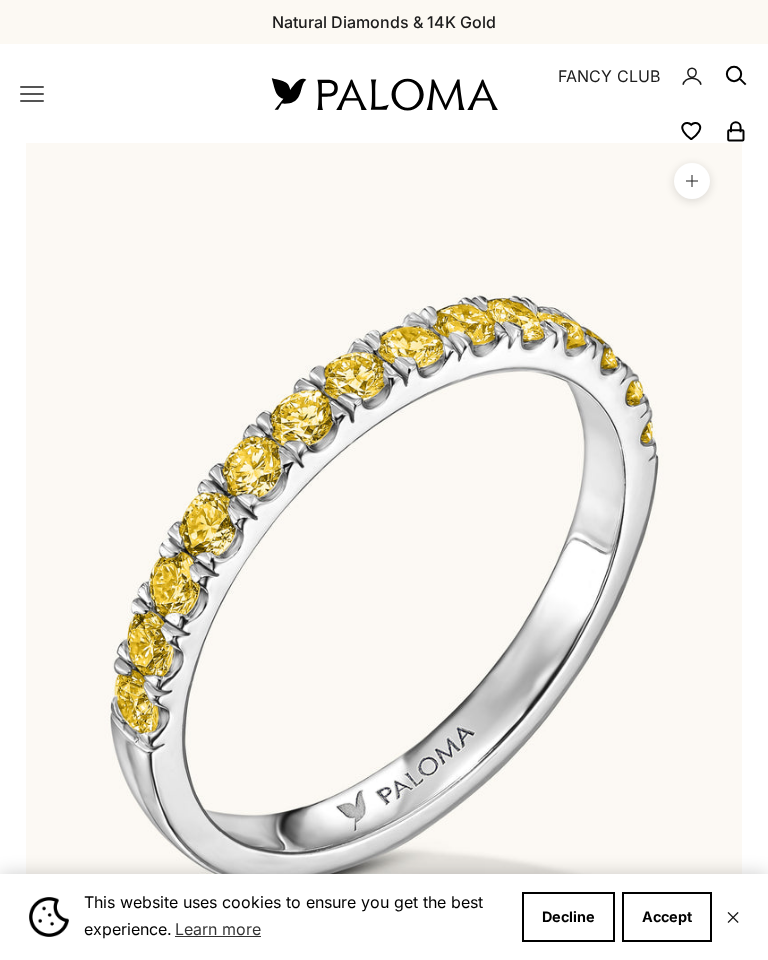 scroll, scrollTop: 798, scrollLeft: 0, axis: vertical 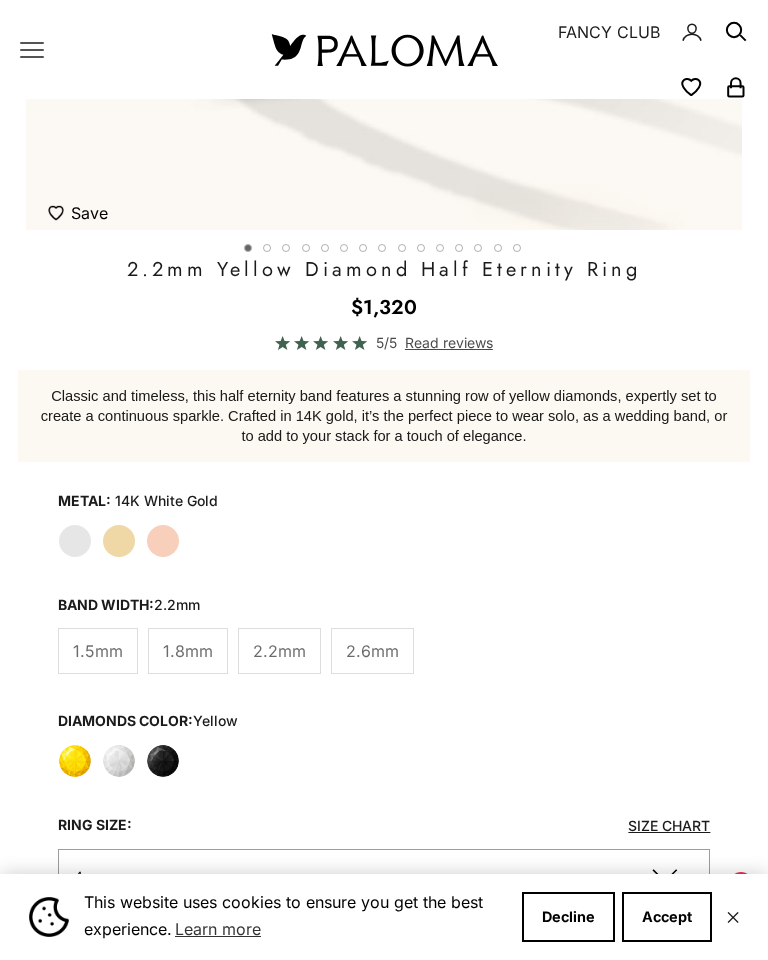 click on "4" 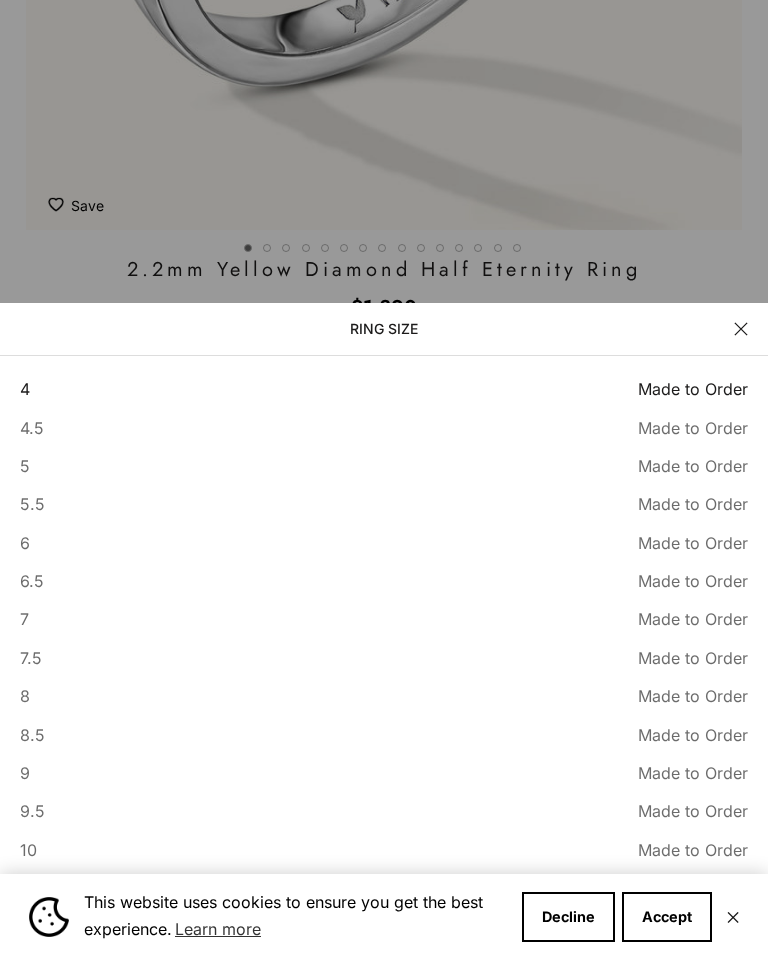 scroll, scrollTop: 1007, scrollLeft: 0, axis: vertical 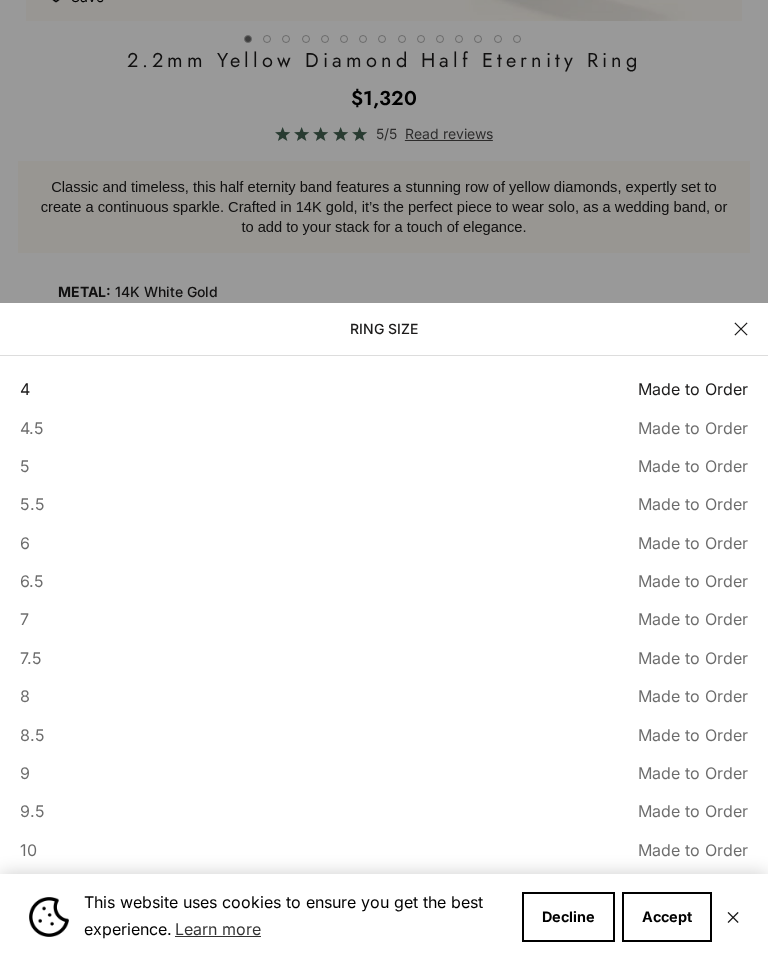 click on "Made to Order" at bounding box center (693, 619) 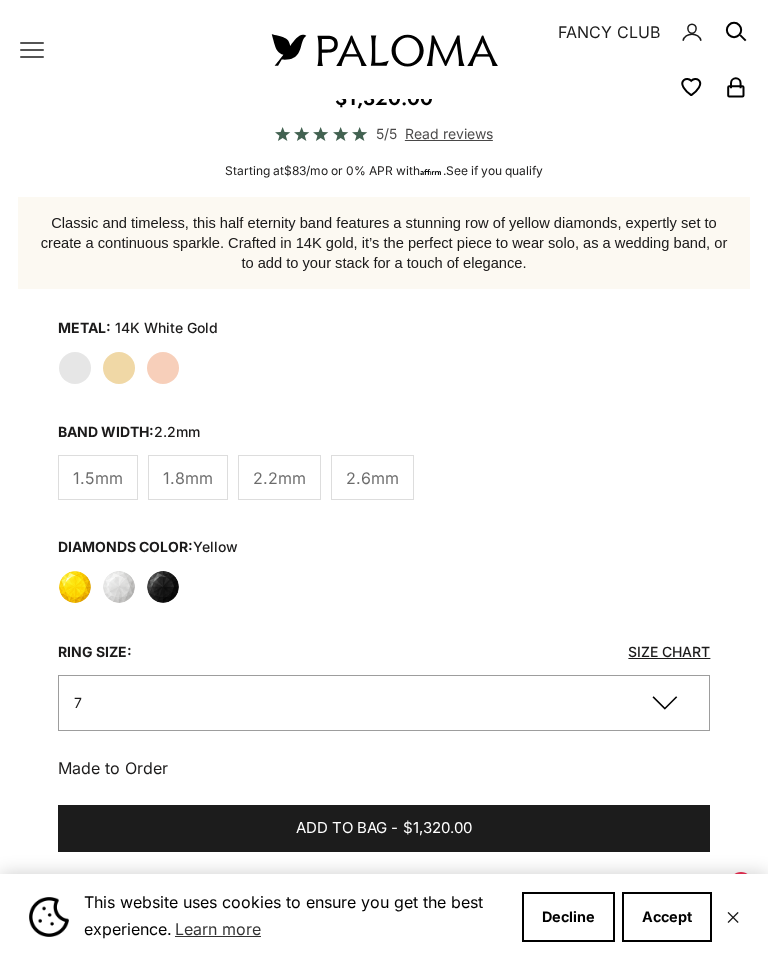 scroll, scrollTop: 1007, scrollLeft: 0, axis: vertical 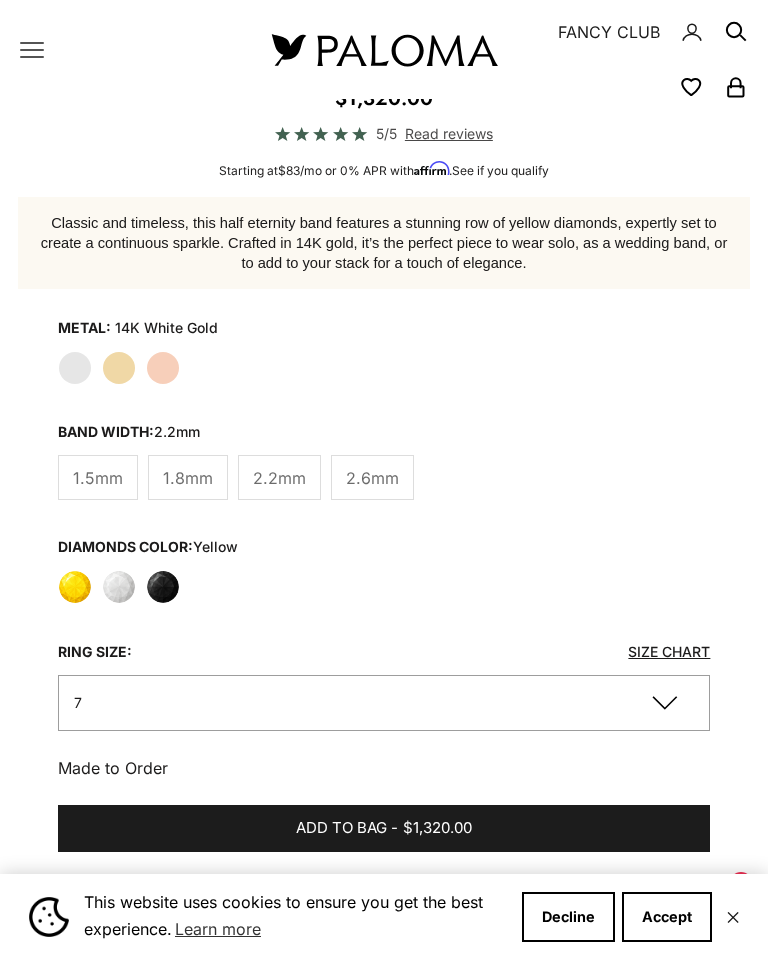 click on "7" 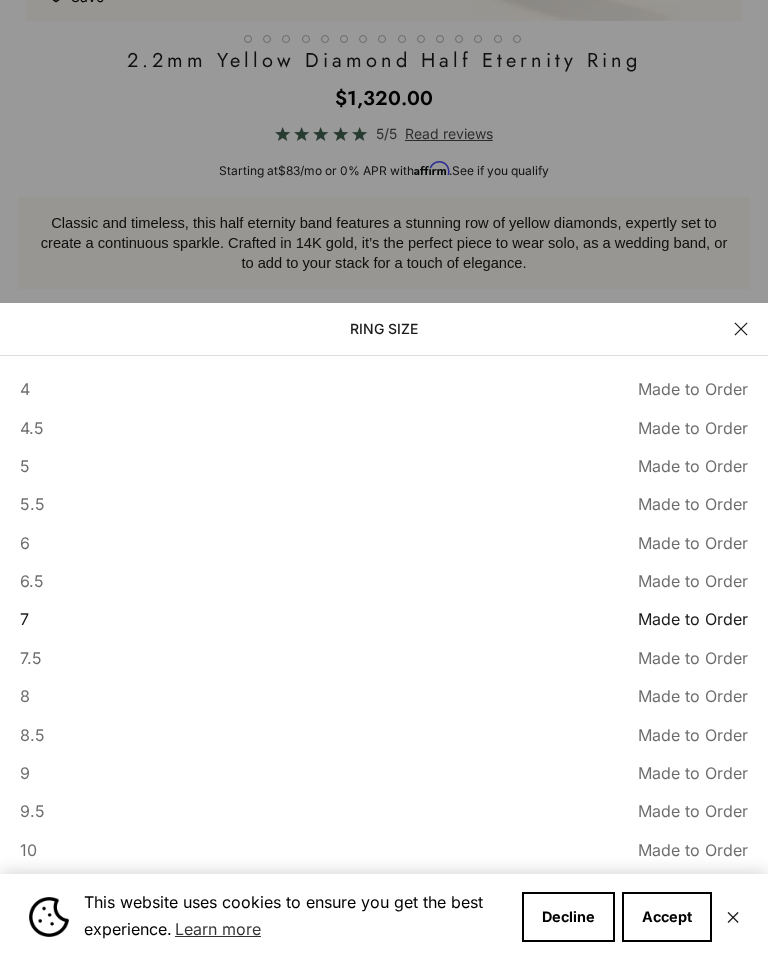 click at bounding box center (384, 480) 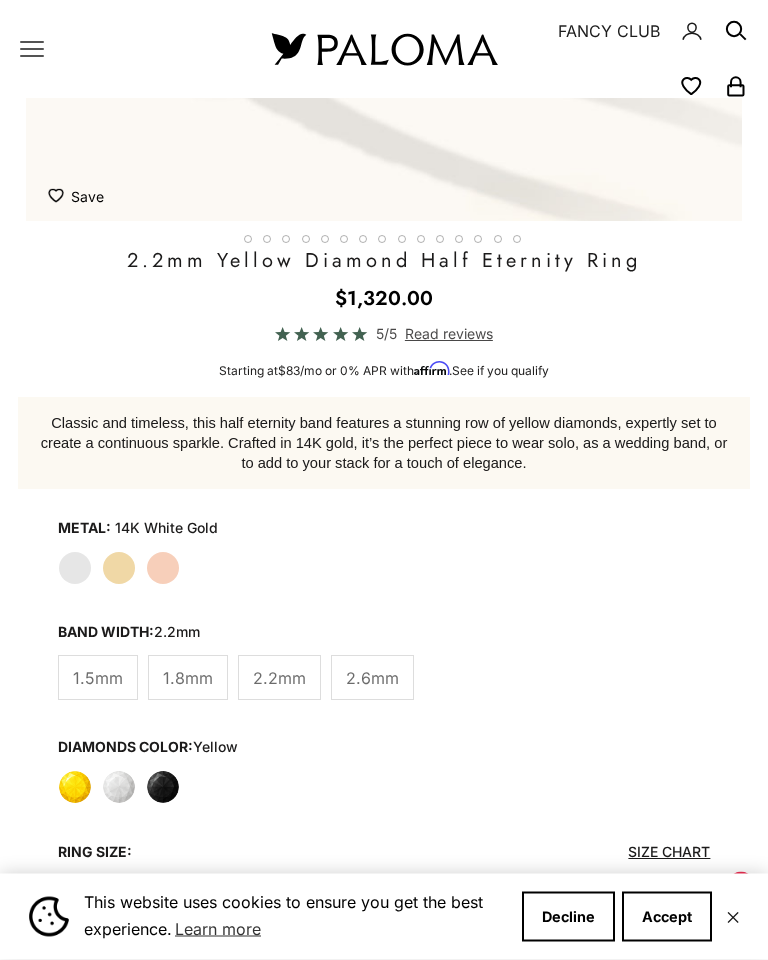 scroll, scrollTop: 954, scrollLeft: 0, axis: vertical 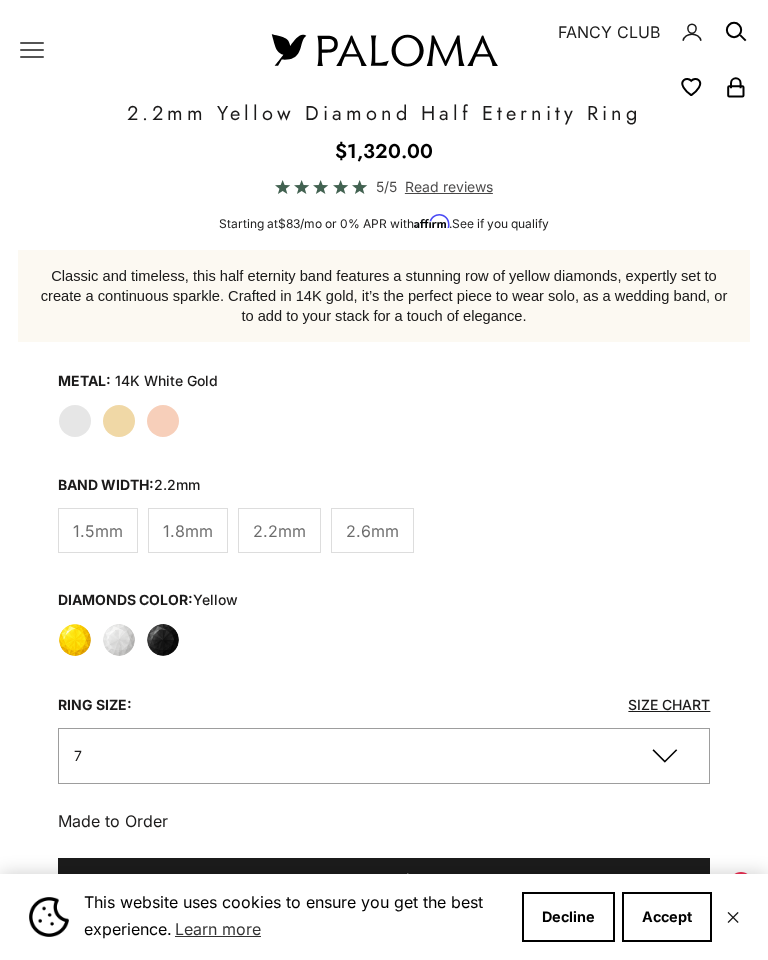 click on "Black" 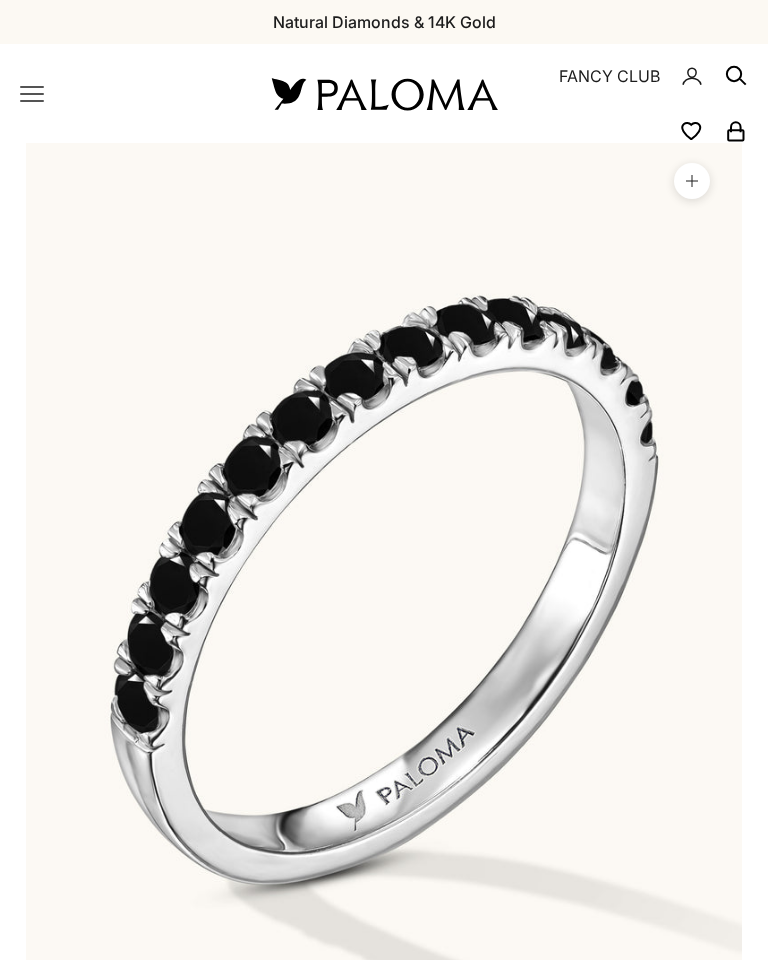 scroll, scrollTop: 609, scrollLeft: 0, axis: vertical 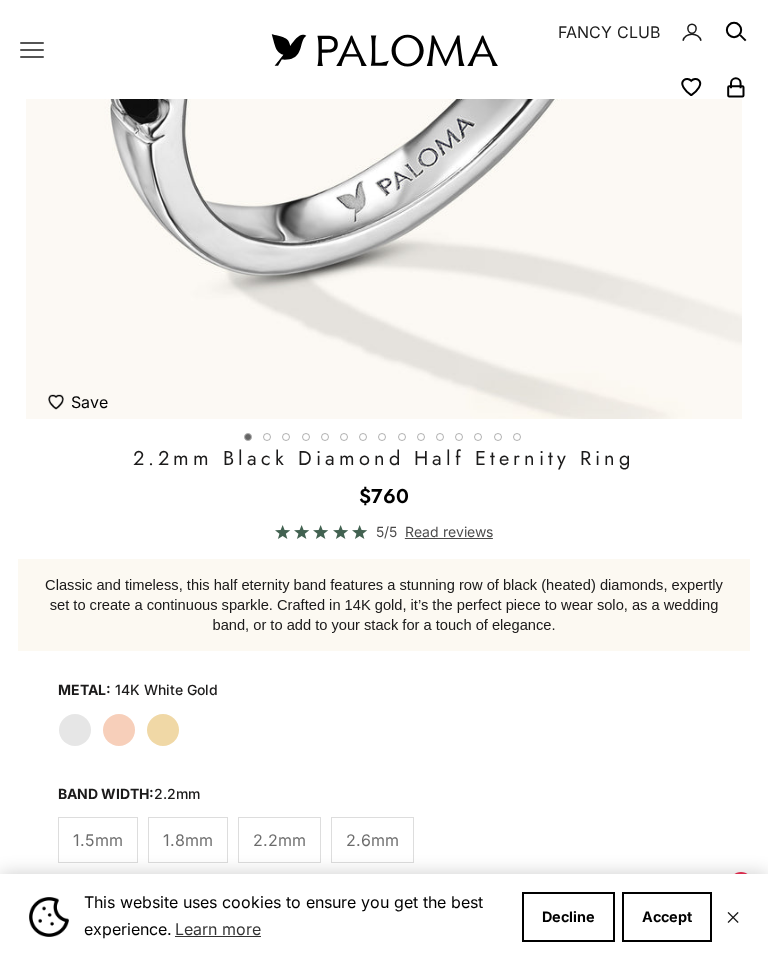 click on "Yellow Gold" 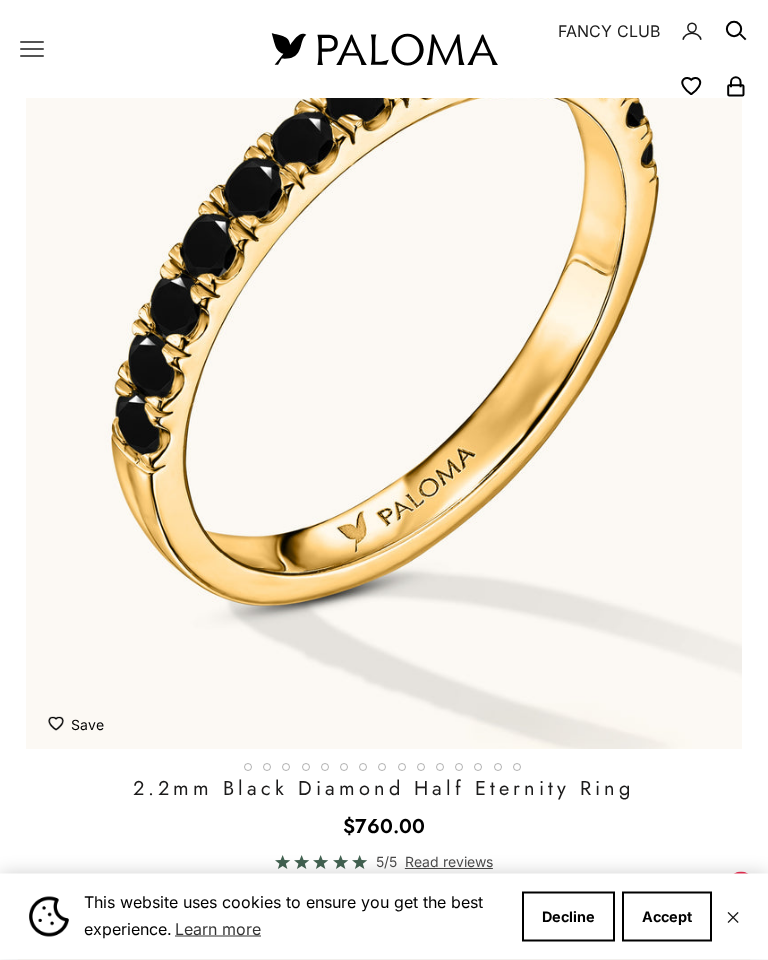 scroll, scrollTop: 265, scrollLeft: 0, axis: vertical 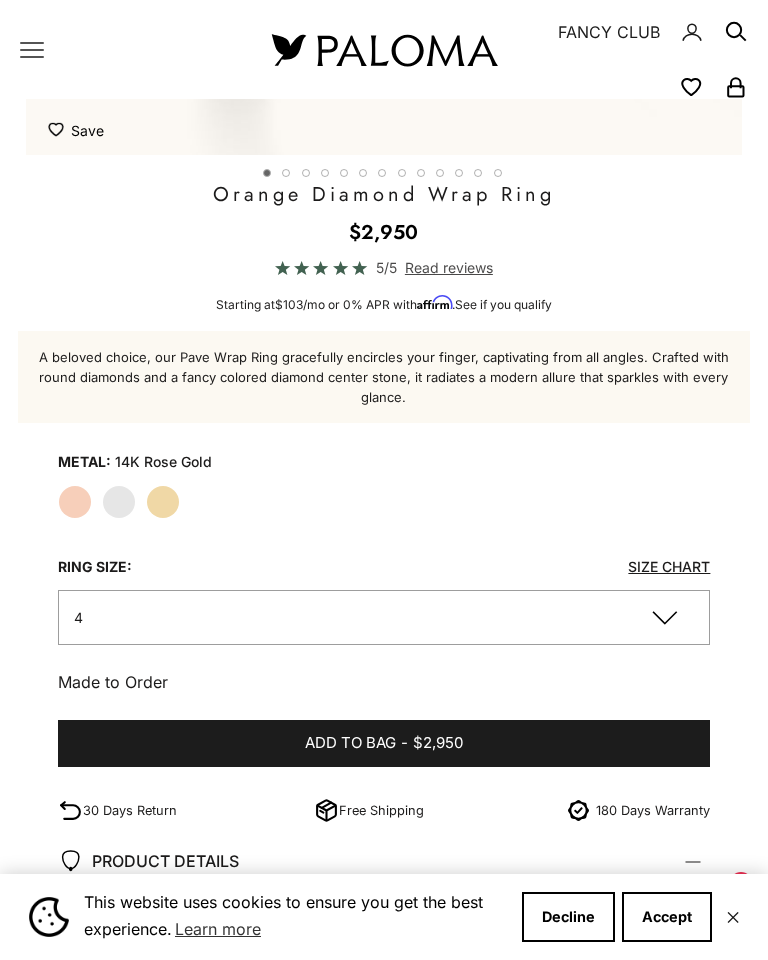 click on "Yellow Gold" 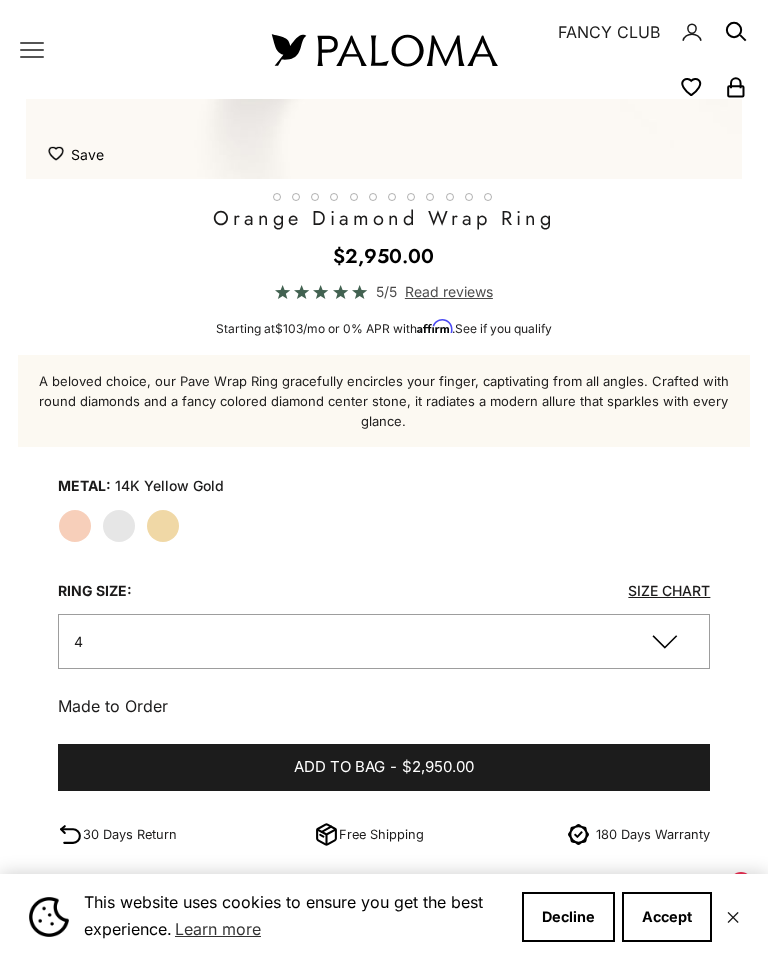 scroll, scrollTop: 600, scrollLeft: 0, axis: vertical 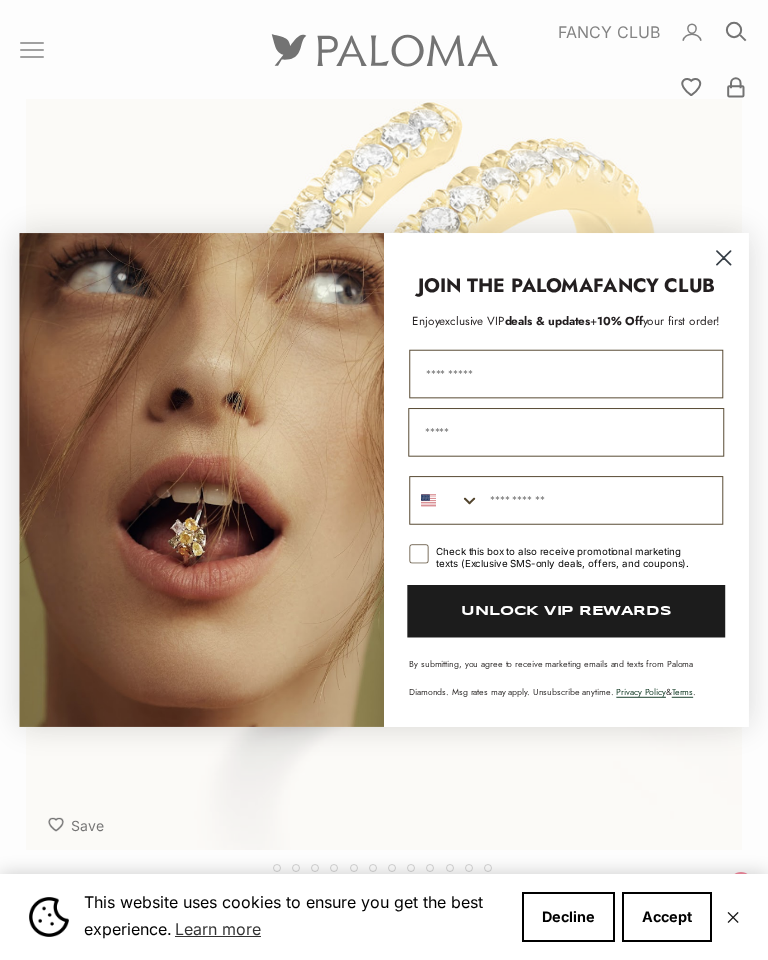 click 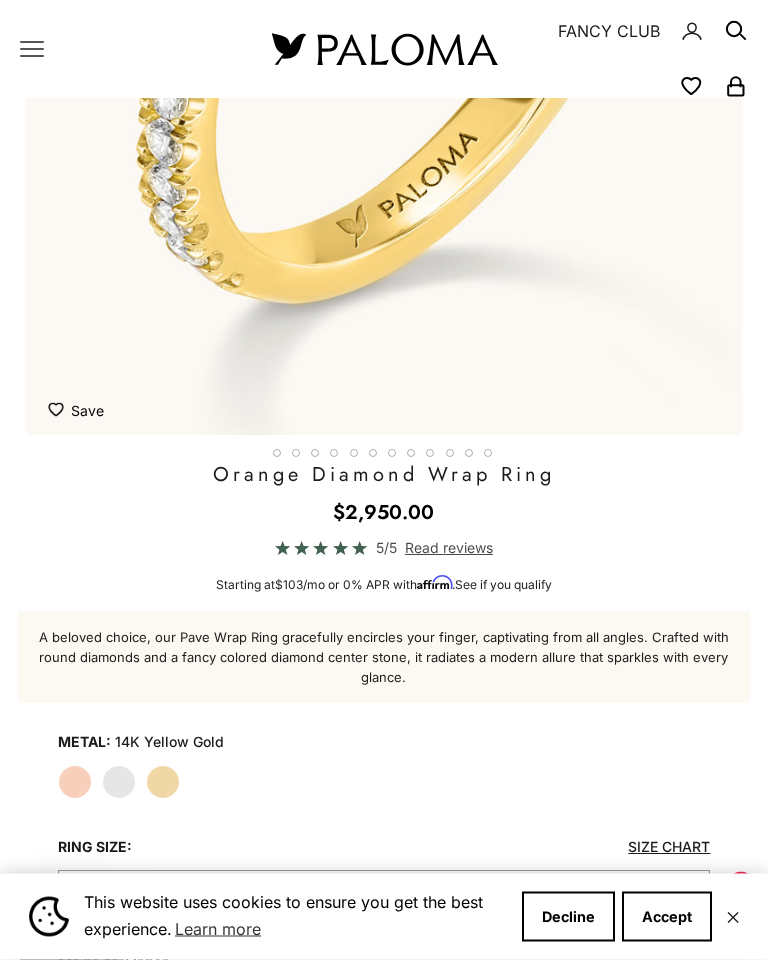 scroll, scrollTop: 699, scrollLeft: 0, axis: vertical 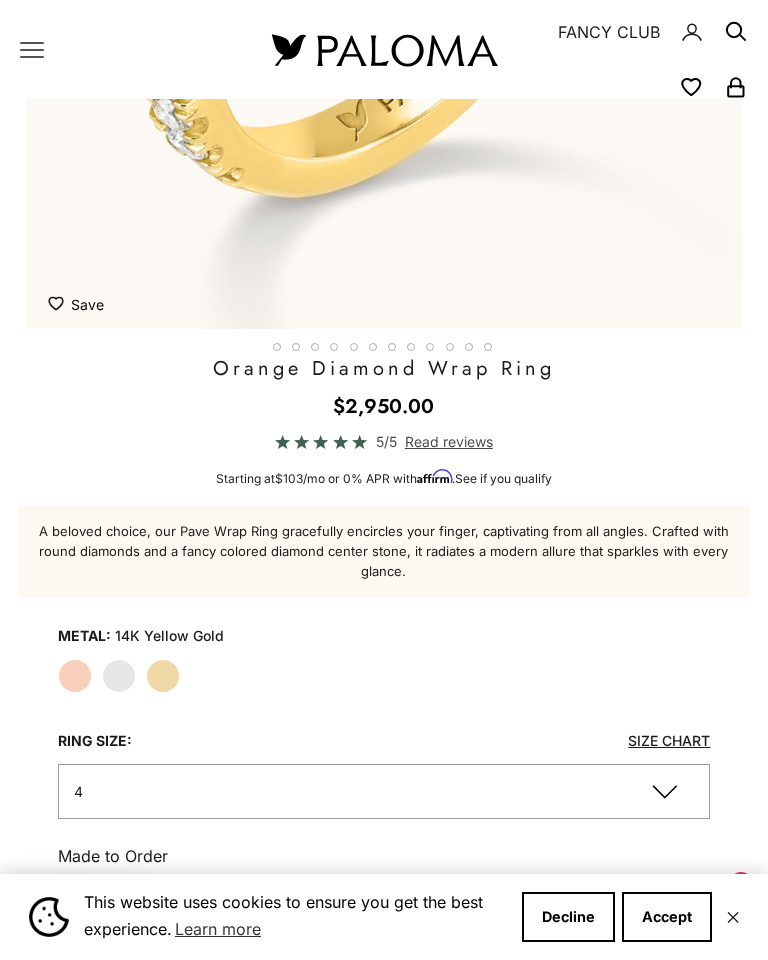 click on "White Gold" 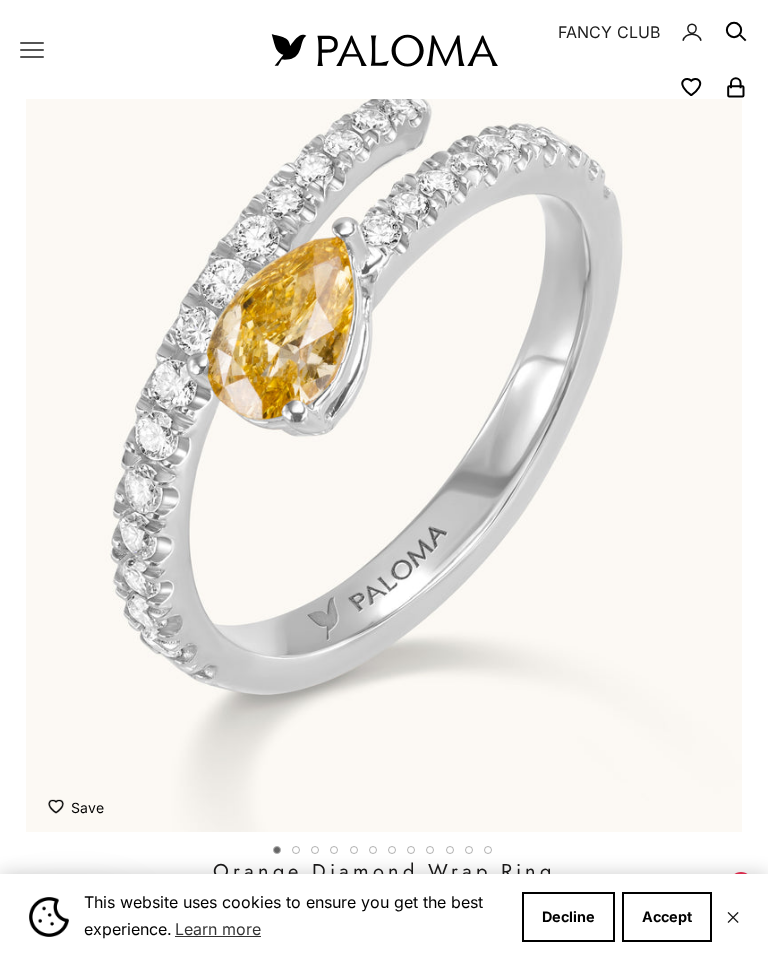 scroll, scrollTop: 199, scrollLeft: 0, axis: vertical 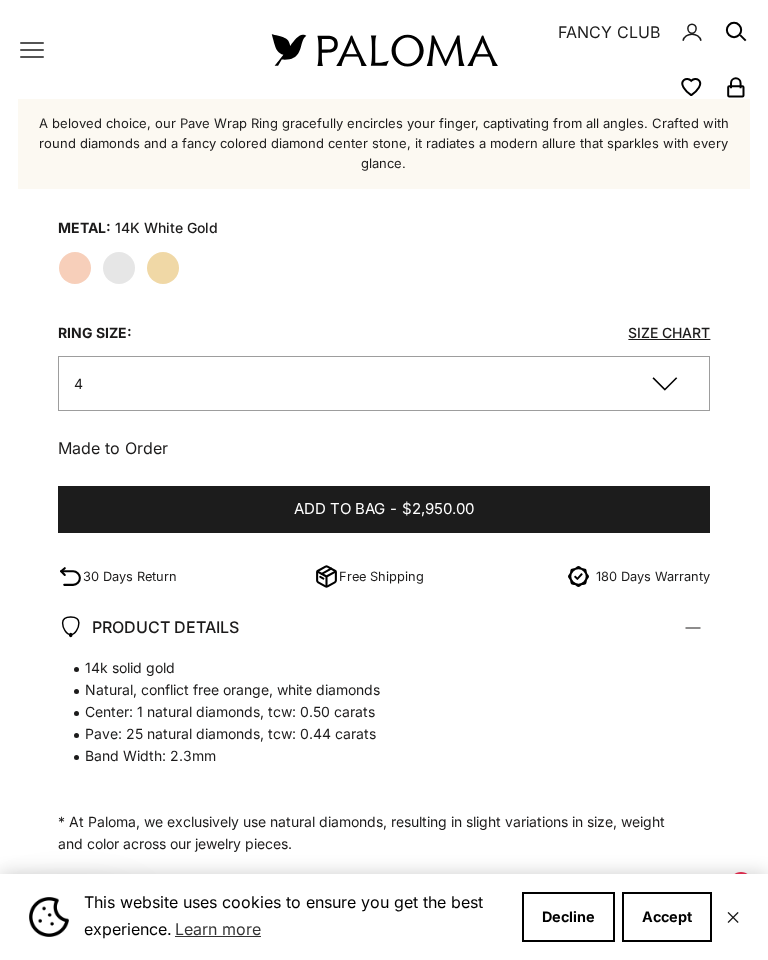 click on "Home
BEST SELLERS
Orange Diamond Wrap Ring
Zoom picture
Save" at bounding box center [384, 56] 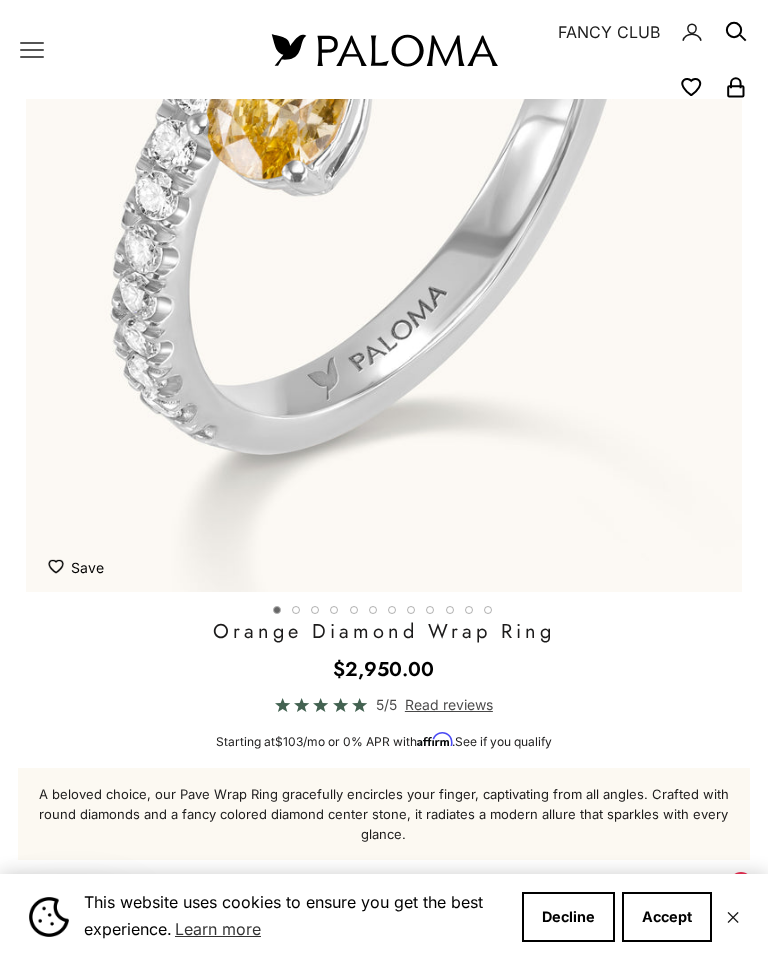 scroll, scrollTop: 419, scrollLeft: 0, axis: vertical 